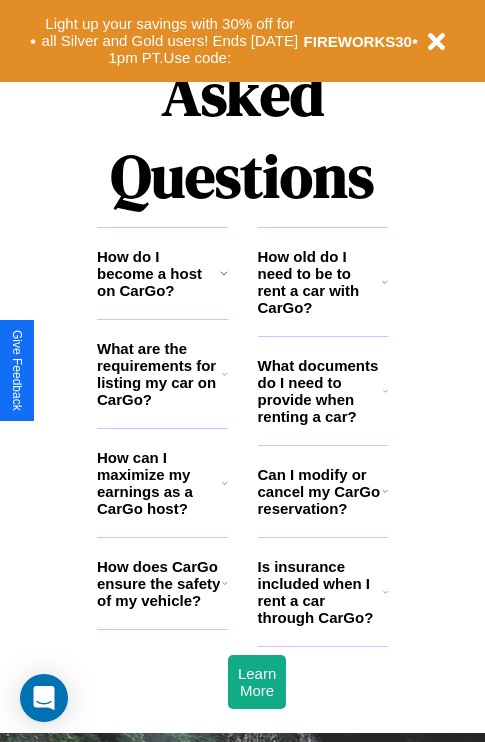 scroll, scrollTop: 2423, scrollLeft: 0, axis: vertical 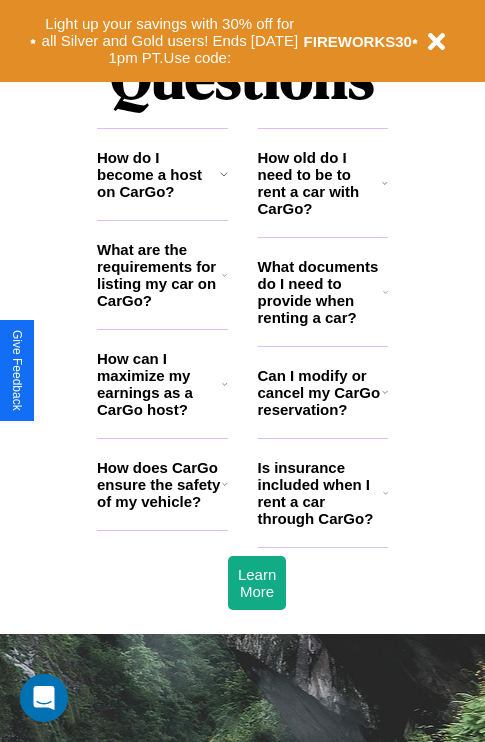 click 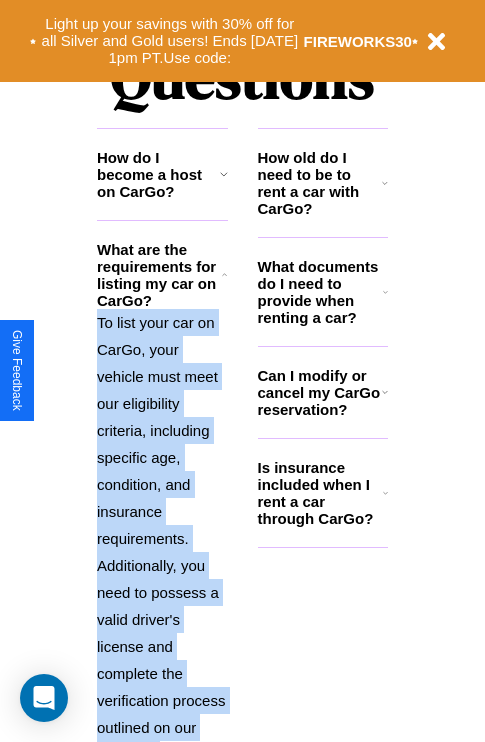 scroll, scrollTop: 2611, scrollLeft: 0, axis: vertical 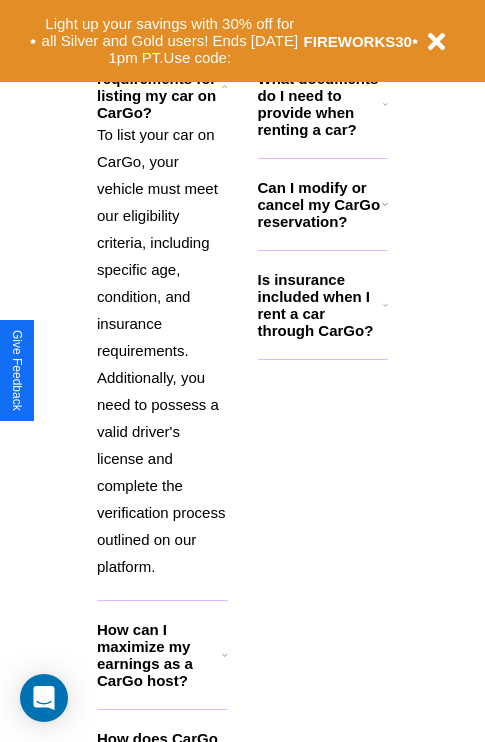 click on "How can I maximize my earnings as a CarGo host?" at bounding box center (159, 655) 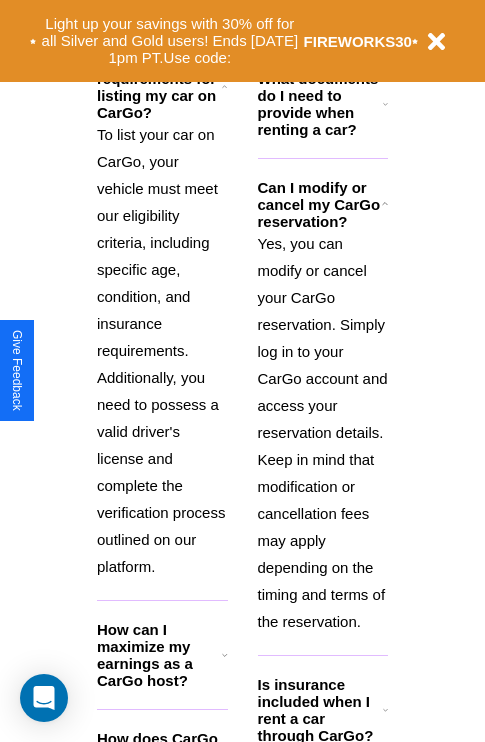 click on "FIREWORKS30" at bounding box center (358, 41) 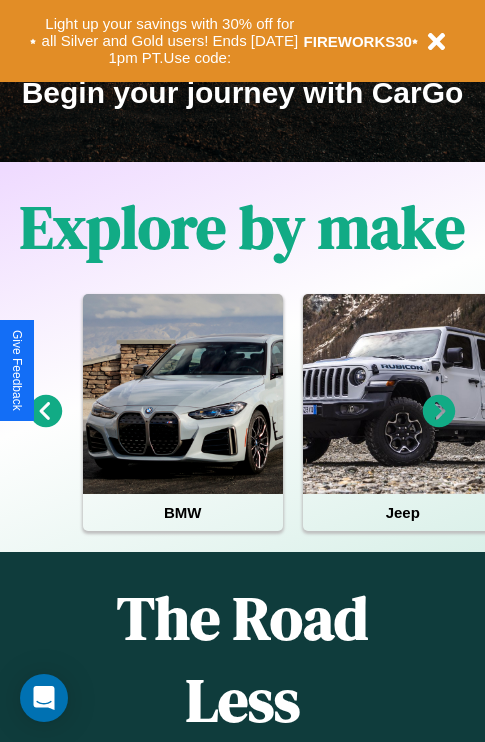 scroll, scrollTop: 308, scrollLeft: 0, axis: vertical 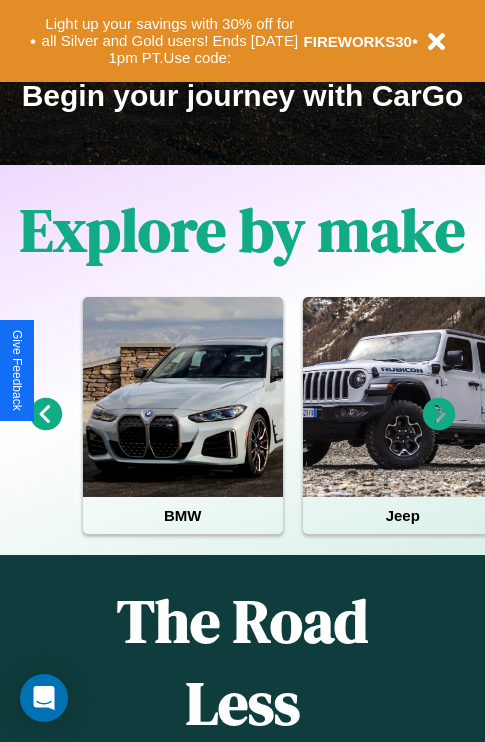 click 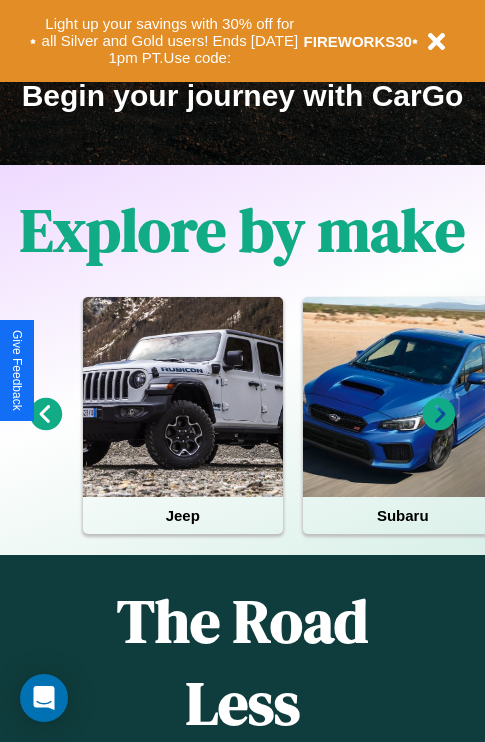 click 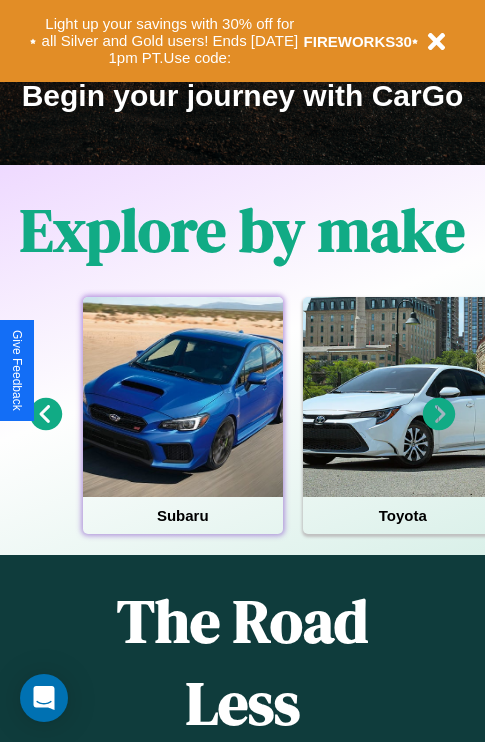 click at bounding box center [183, 397] 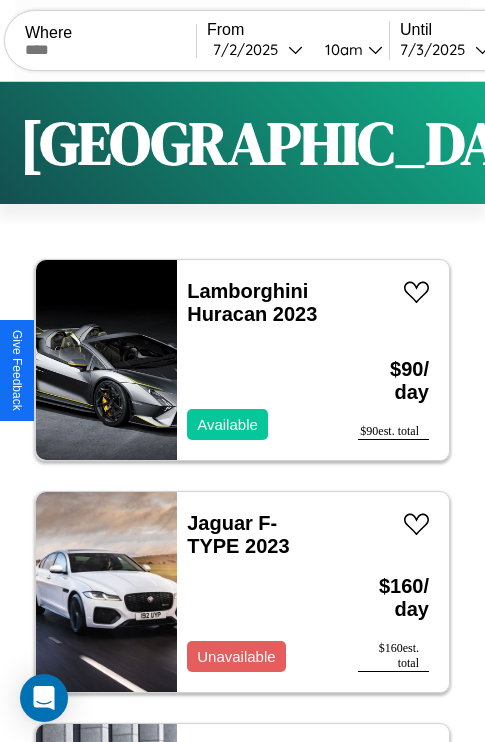 scroll, scrollTop: 19, scrollLeft: 0, axis: vertical 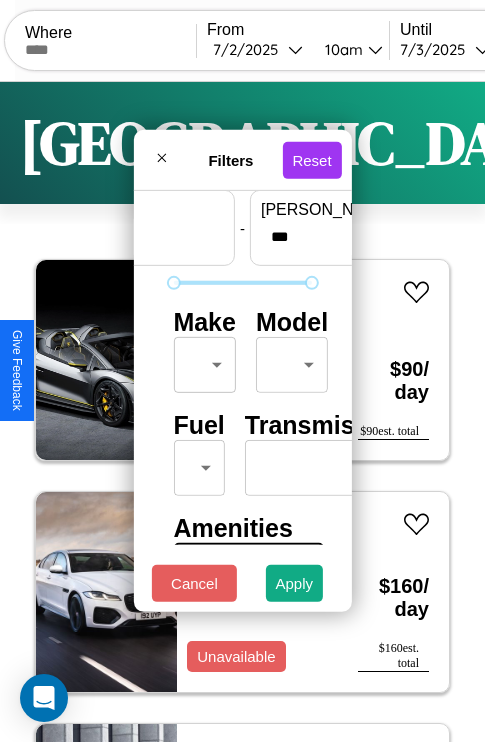 click on "CarGo Where From [DATE] 10am Until [DATE] 10am Become a Host Login Sign Up London Filters 152  cars in this area These cars can be picked up in this city. Lamborghini   Huracan   2023 Available $ 90  / day $ 90  est. total Jaguar   F-TYPE   2023 Unavailable $ 160  / day $ 160  est. total Volvo   XC70   2023 Available $ 160  / day $ 160  est. total Dodge   Mini Ram   2022 Unavailable $ 60  / day $ 60  est. total Acura   TL   2024 Available $ 90  / day $ 90  est. total Maserati   228   2014 Available $ 130  / day $ 130  est. total BMW   525iA   2022 Unavailable $ 90  / day $ 90  est. total Infiniti   G35   2020 Available $ 130  / day $ 130  est. total Volkswagen   Cabrio   2017 Available $ 110  / day $ 110  est. total Buick   Envision   2018 Available $ 170  / day $ 170  est. total Ford   F-350   2014 Available $ 180  / day $ 180  est. total Volvo   VNC   2014 Unavailable $ 190  / day $ 190  est. total Honda   SA50   2014 Available $ 40  / day $ 40  est. total Nissan   ARIYA   2020 Unavailable $ 80" at bounding box center [242, 412] 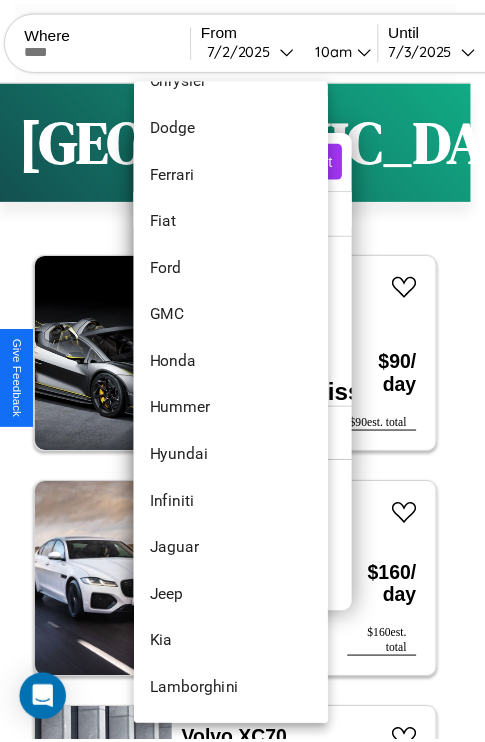 scroll, scrollTop: 518, scrollLeft: 0, axis: vertical 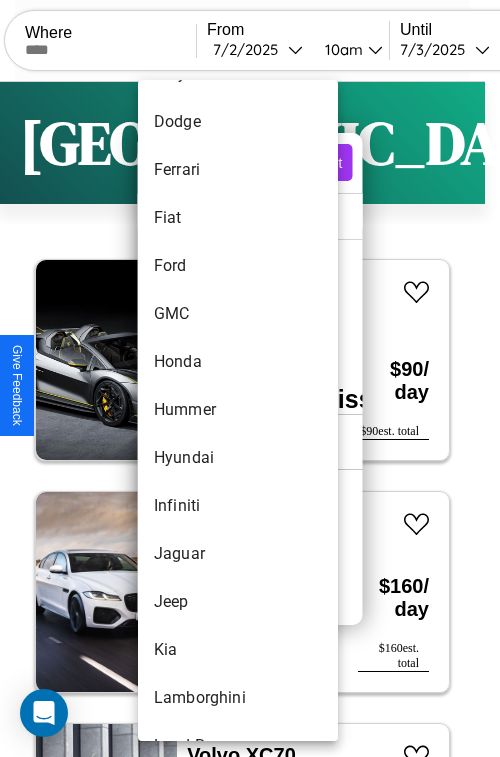 click on "Hummer" at bounding box center [238, 410] 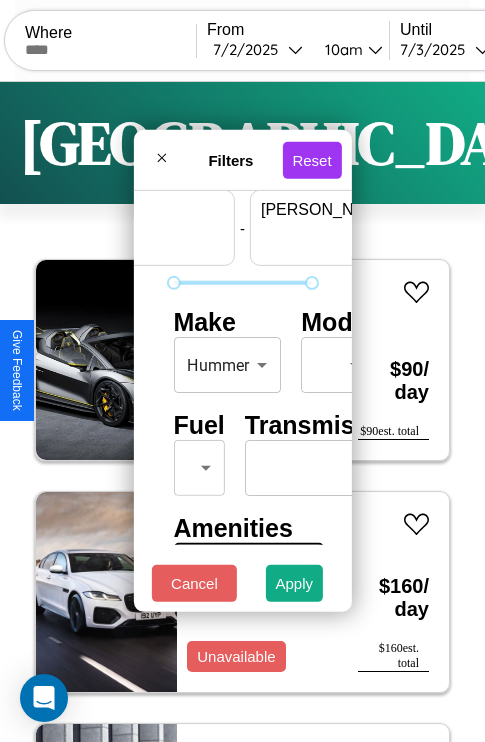scroll, scrollTop: 59, scrollLeft: 124, axis: both 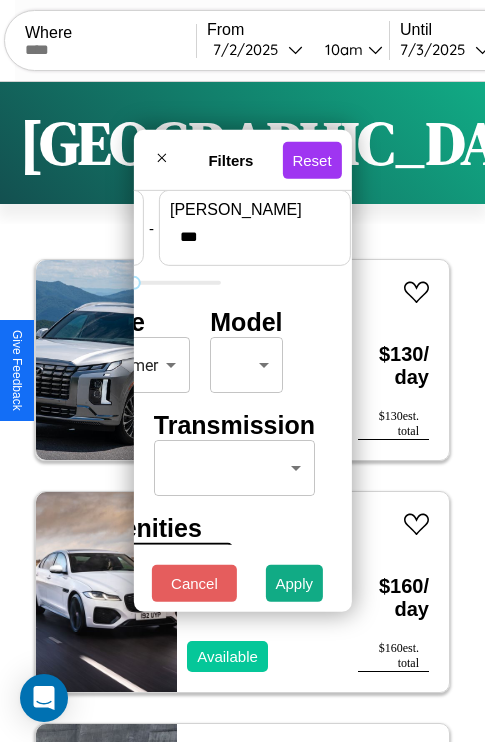 type on "***" 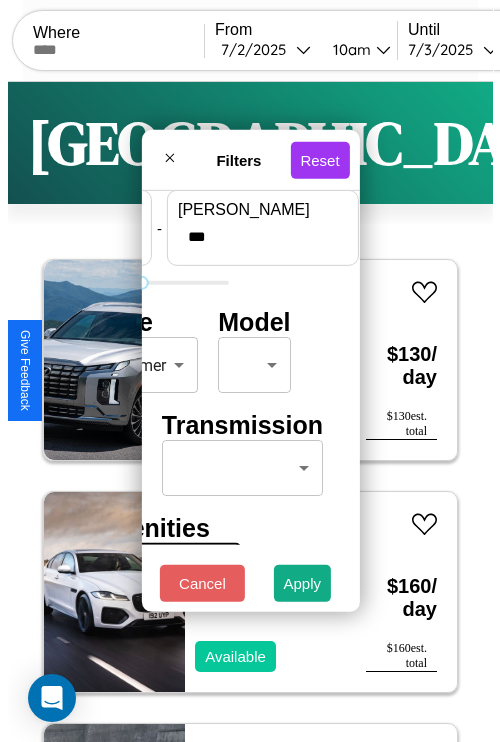 scroll, scrollTop: 59, scrollLeft: 0, axis: vertical 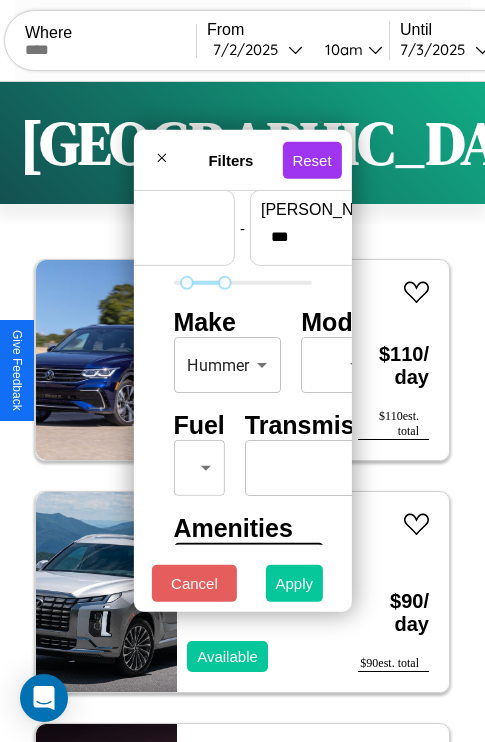 type on "**" 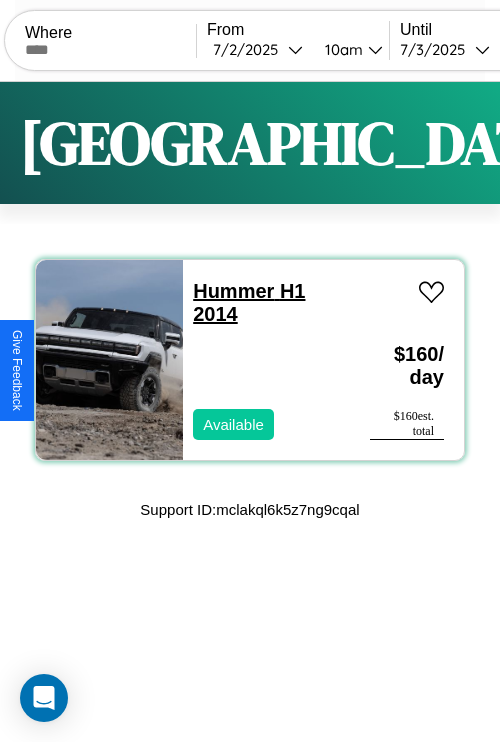 click on "Hummer   H1   2014" at bounding box center (249, 302) 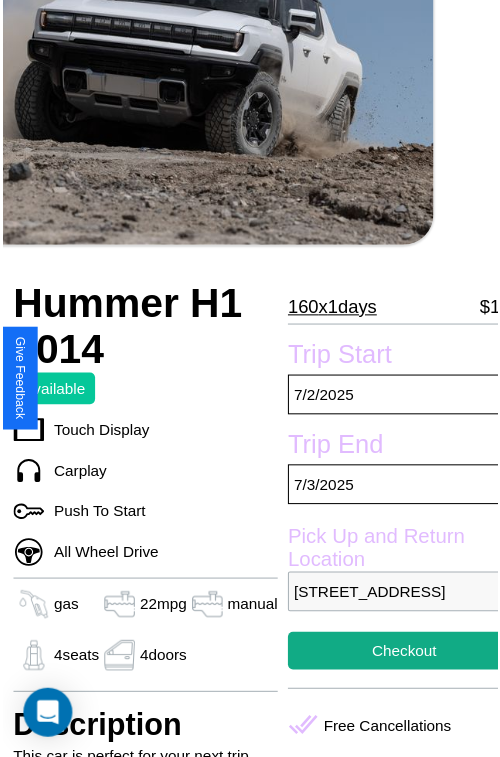 scroll, scrollTop: 220, scrollLeft: 68, axis: both 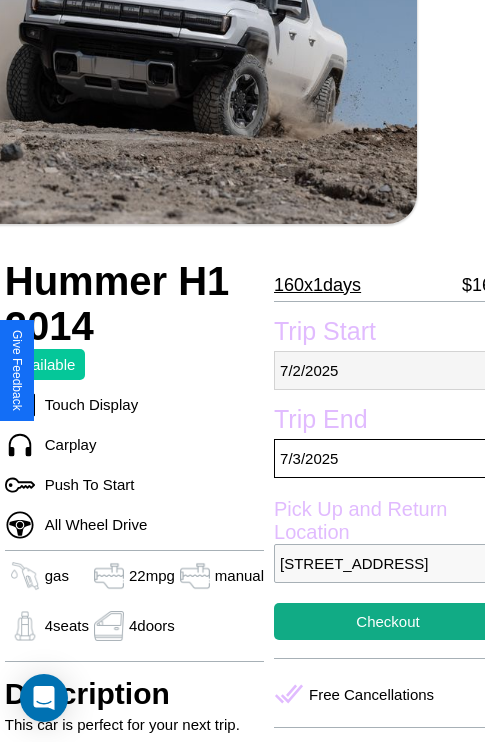 click on "7 / 2 / 2025" at bounding box center (388, 370) 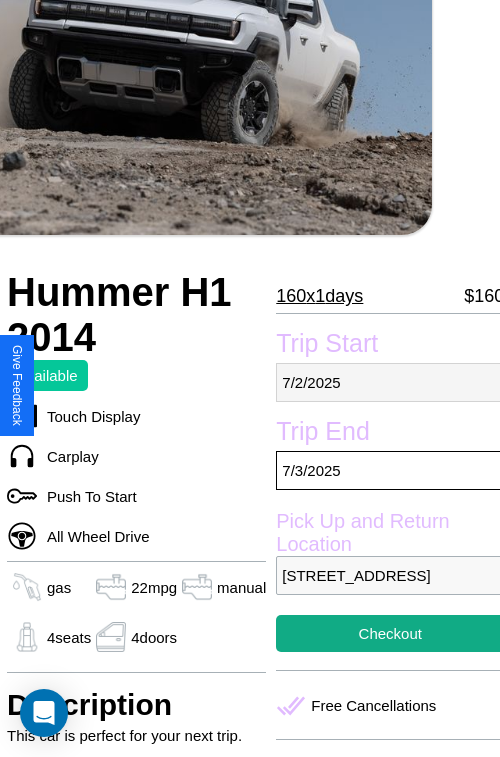 select on "*" 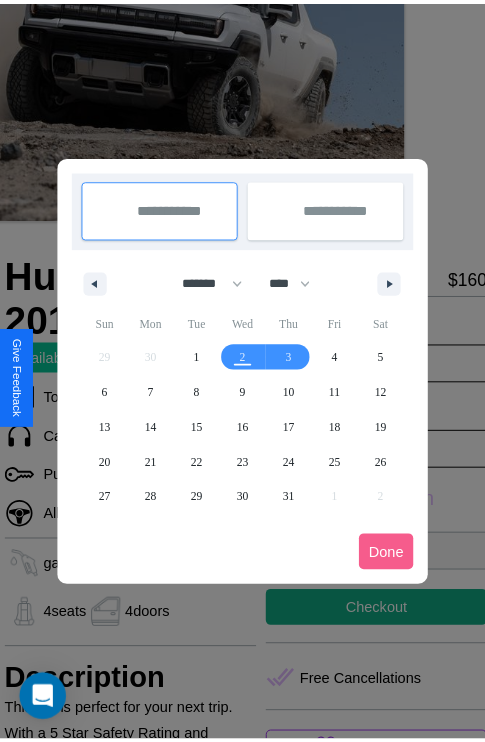scroll, scrollTop: 0, scrollLeft: 68, axis: horizontal 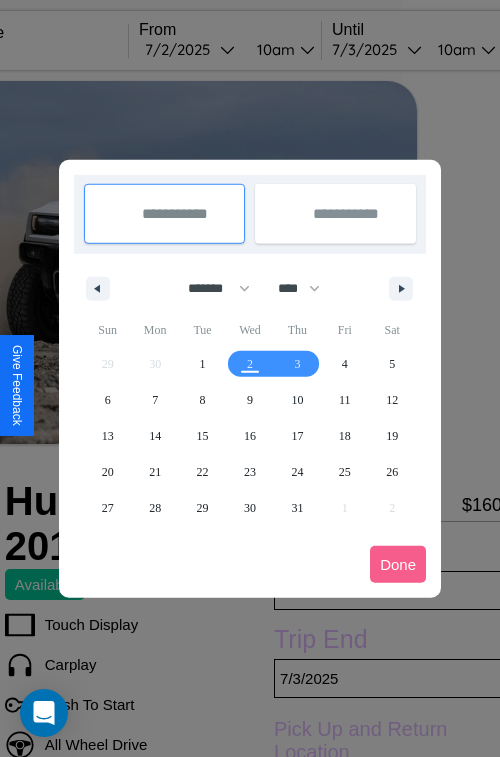 click at bounding box center (250, 378) 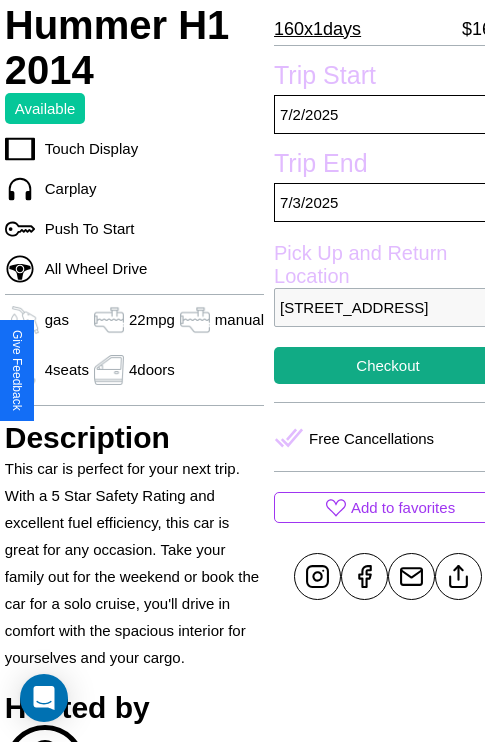 scroll, scrollTop: 498, scrollLeft: 68, axis: both 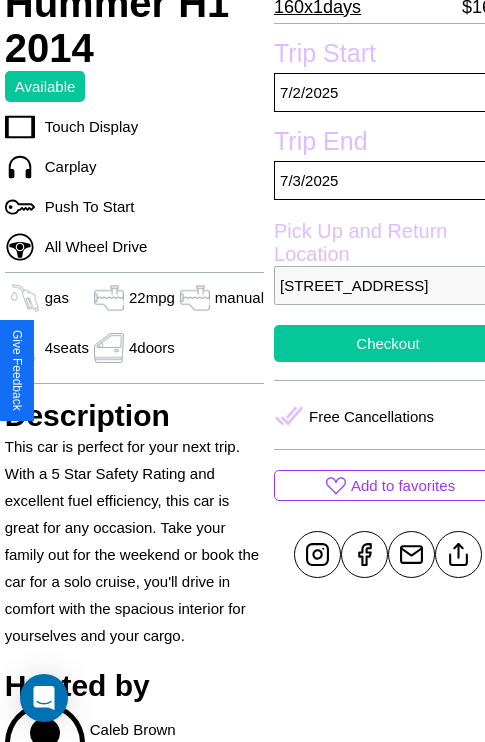 click on "Checkout" at bounding box center [388, 343] 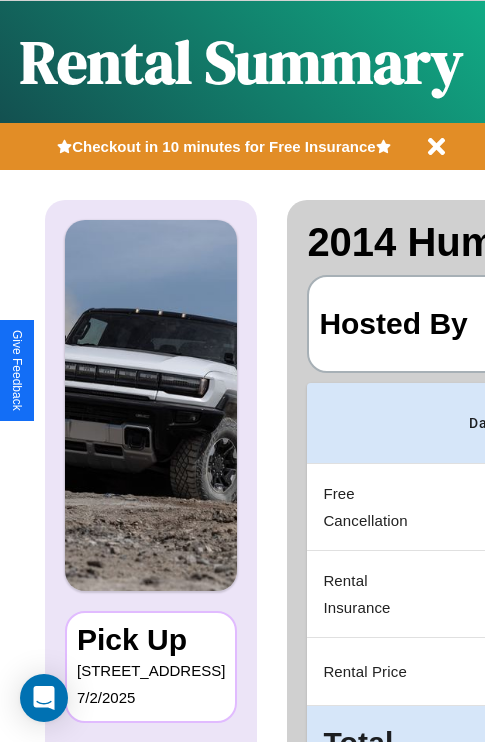 scroll, scrollTop: 0, scrollLeft: 378, axis: horizontal 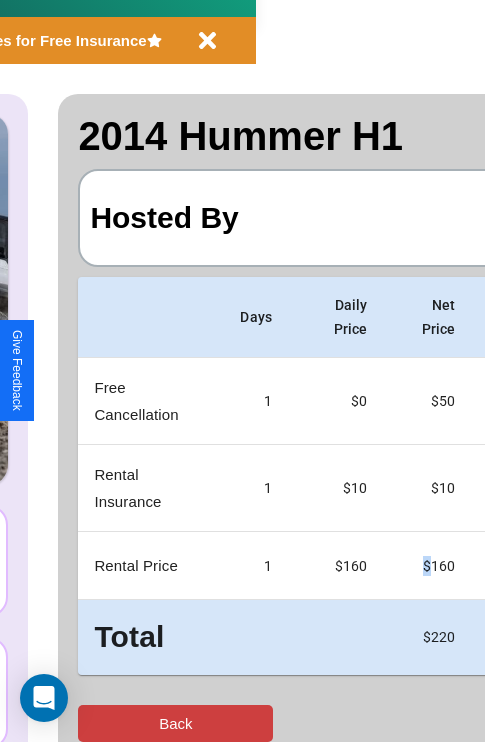 click on "Back" at bounding box center (175, 723) 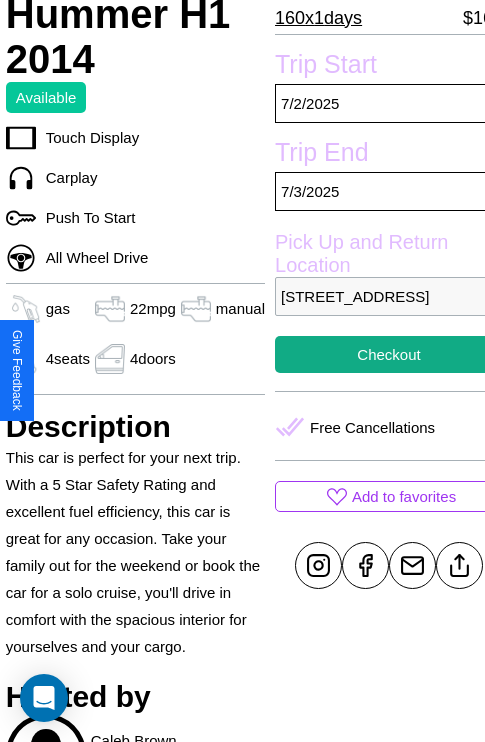scroll, scrollTop: 498, scrollLeft: 68, axis: both 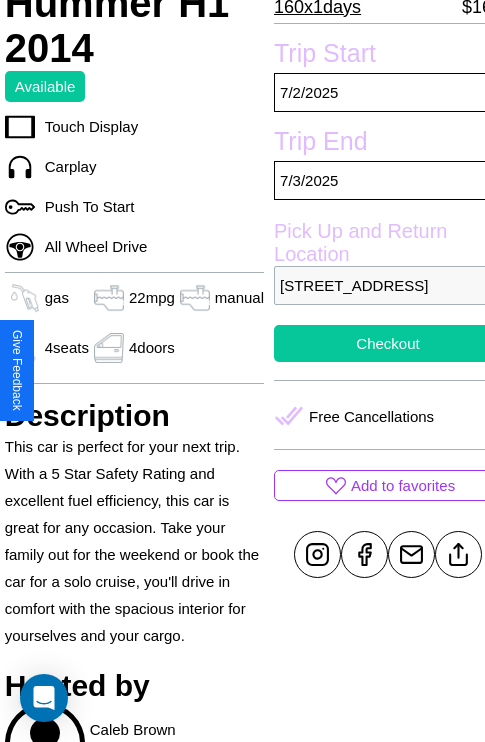 click on "Checkout" at bounding box center [388, 343] 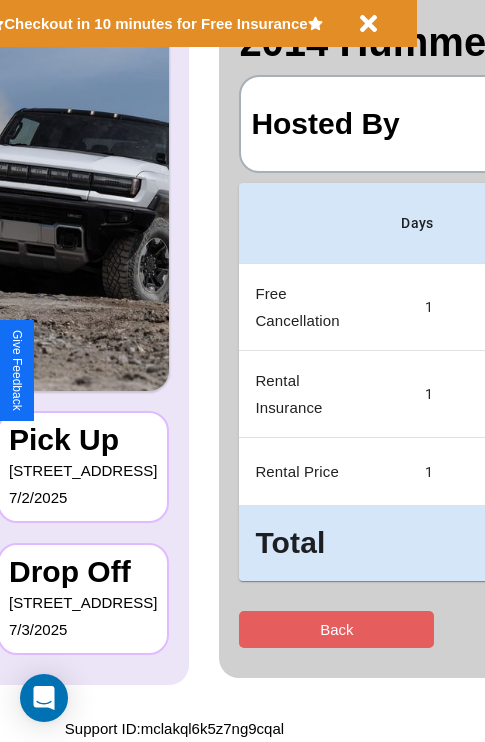 scroll, scrollTop: 0, scrollLeft: 0, axis: both 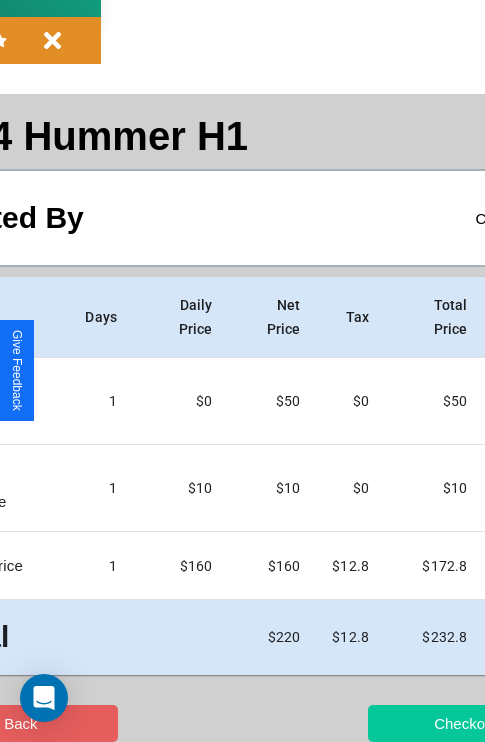 click on "Checkout" at bounding box center [465, 723] 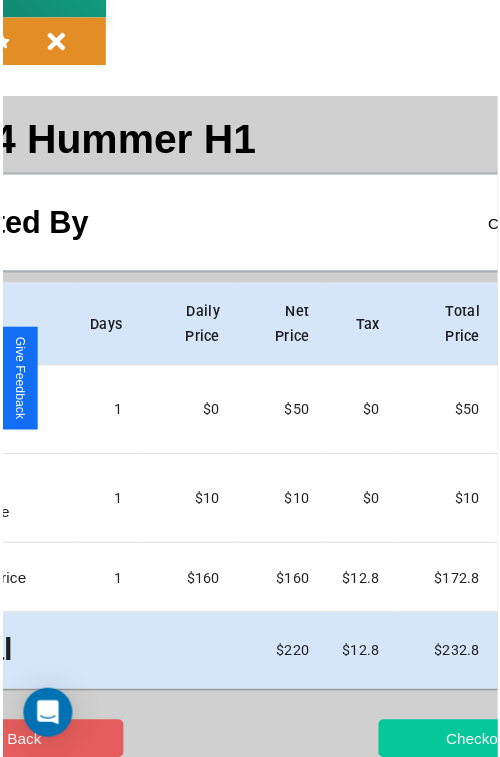 scroll, scrollTop: 0, scrollLeft: 0, axis: both 